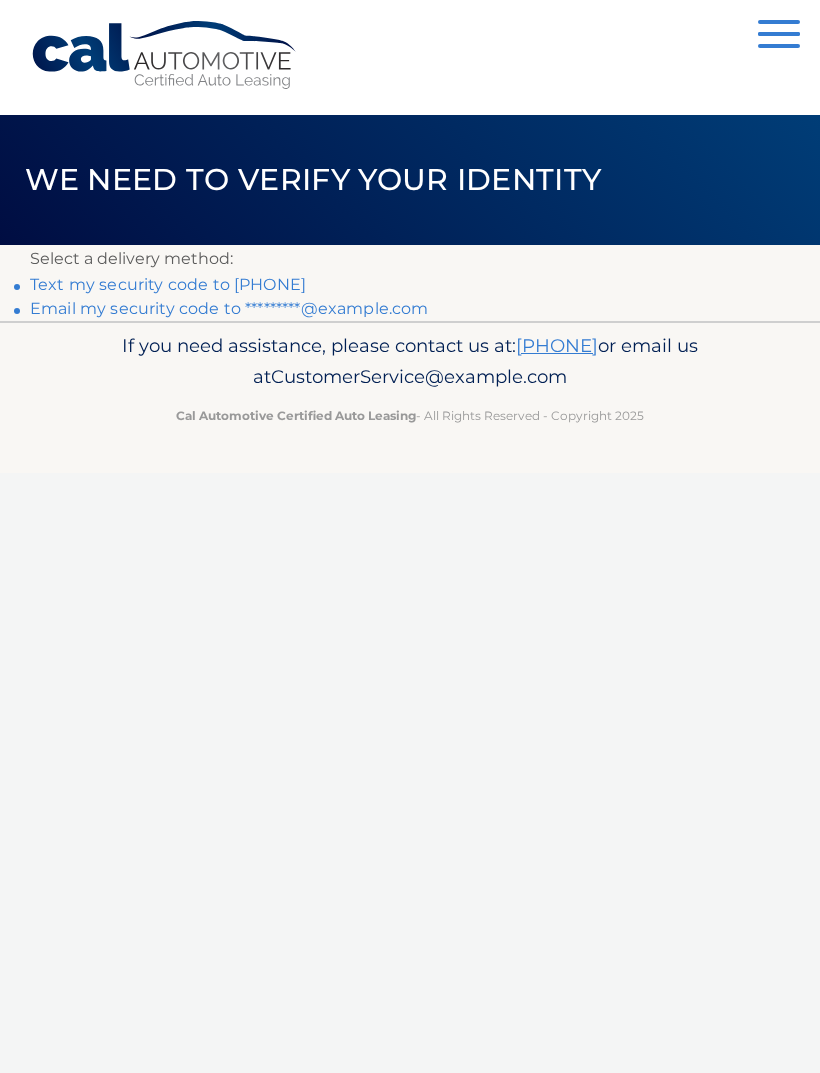 scroll, scrollTop: 0, scrollLeft: 0, axis: both 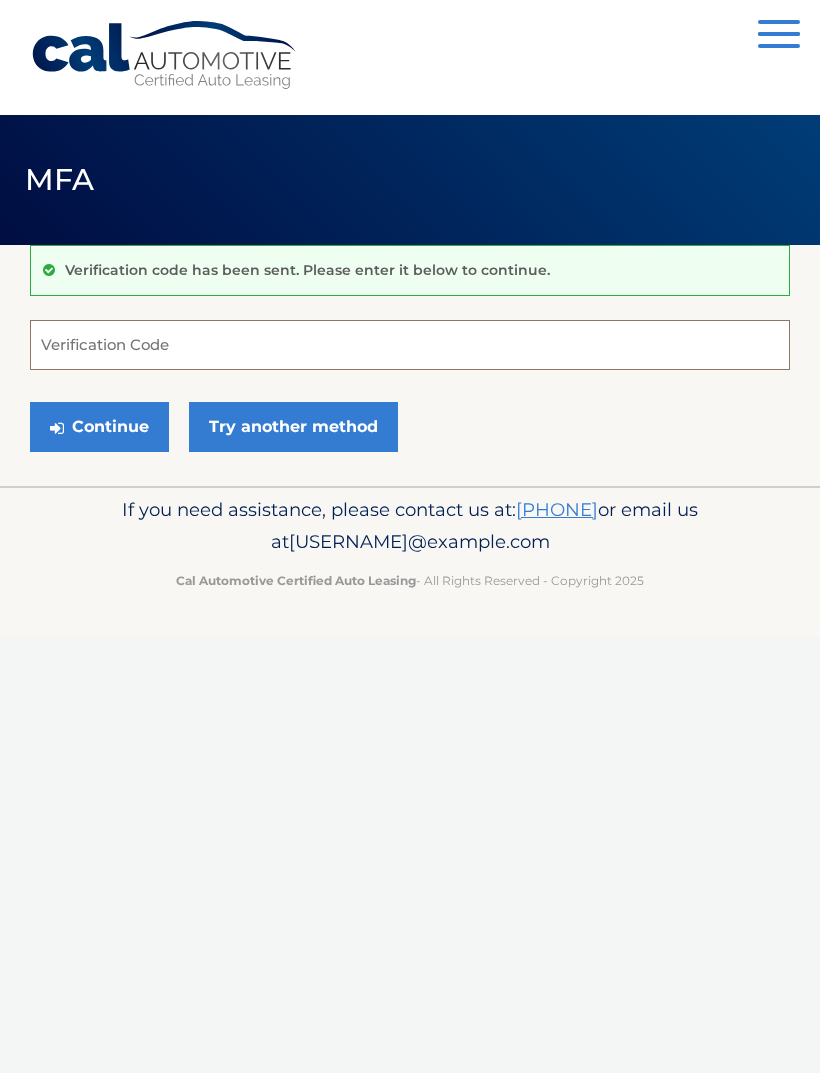 click on "Verification Code" at bounding box center (410, 345) 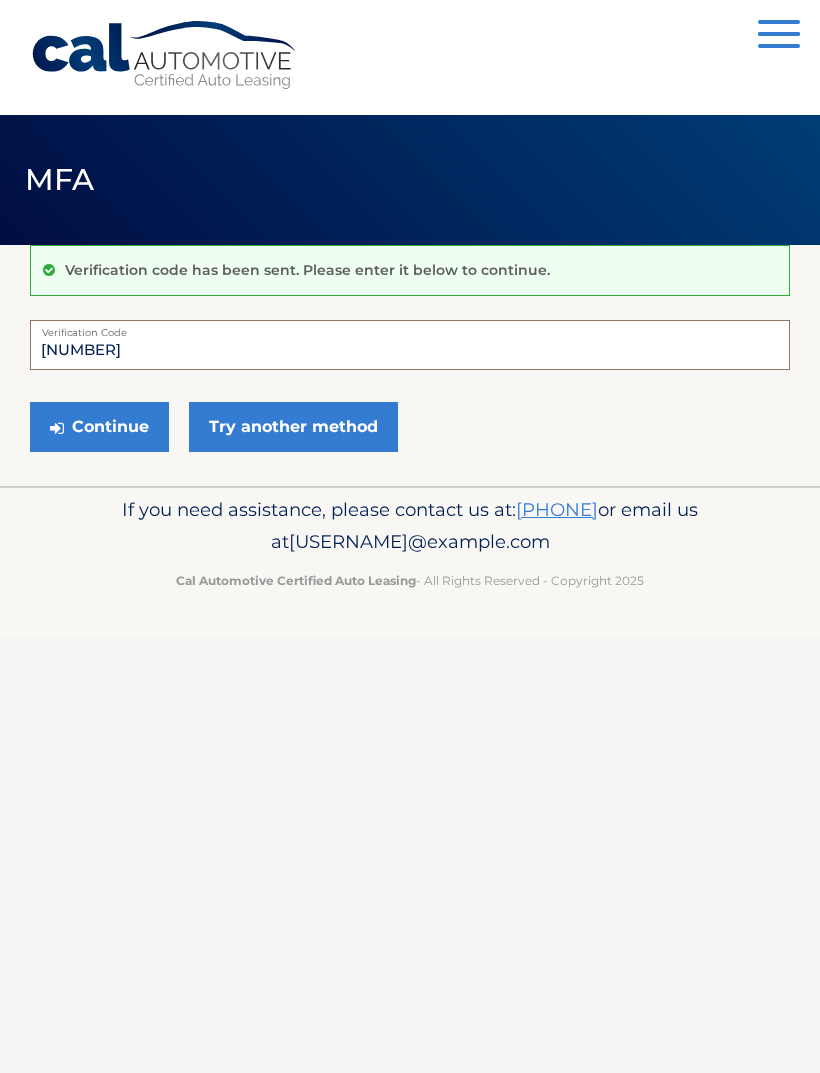 type on "349640" 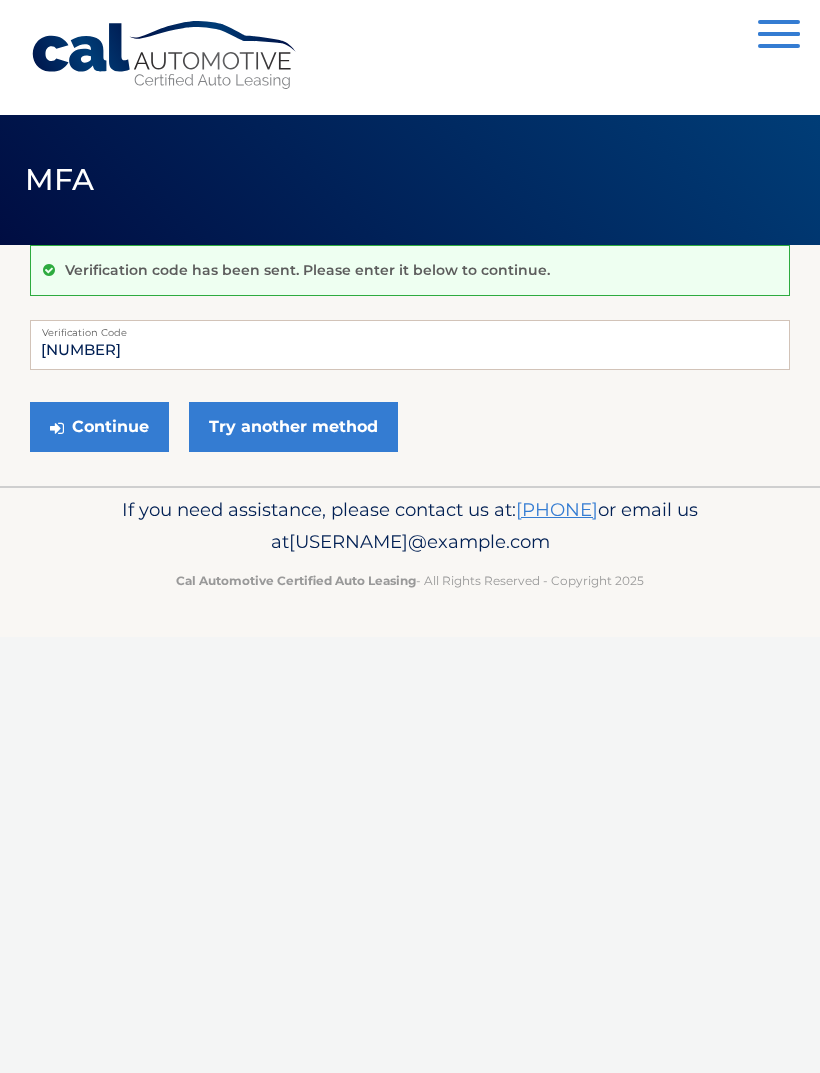 click on "Continue" at bounding box center (99, 427) 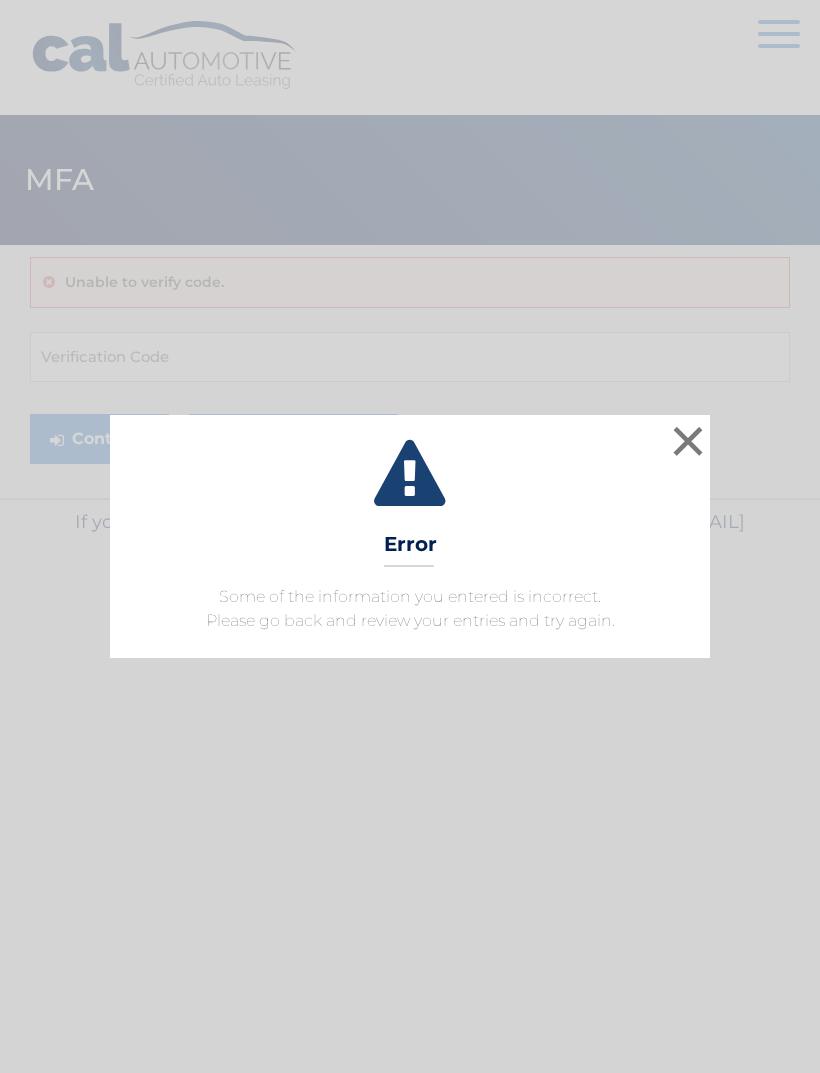scroll, scrollTop: 0, scrollLeft: 0, axis: both 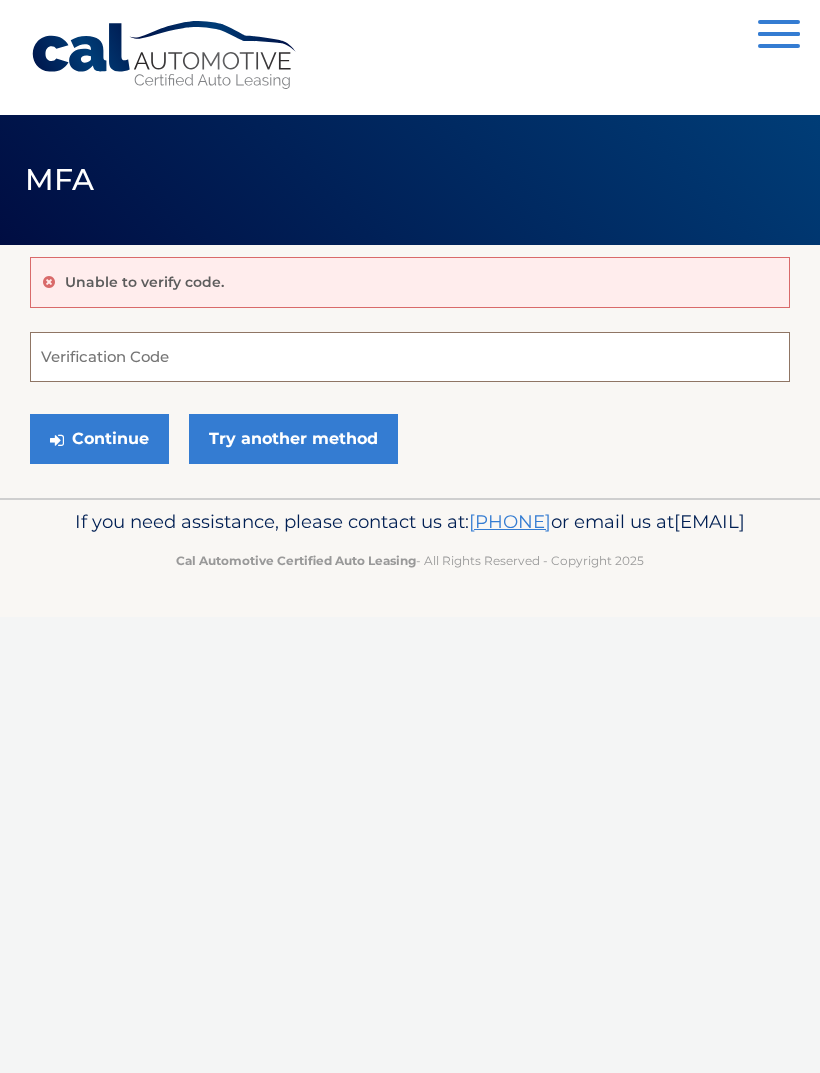 click on "Verification Code" at bounding box center (410, 357) 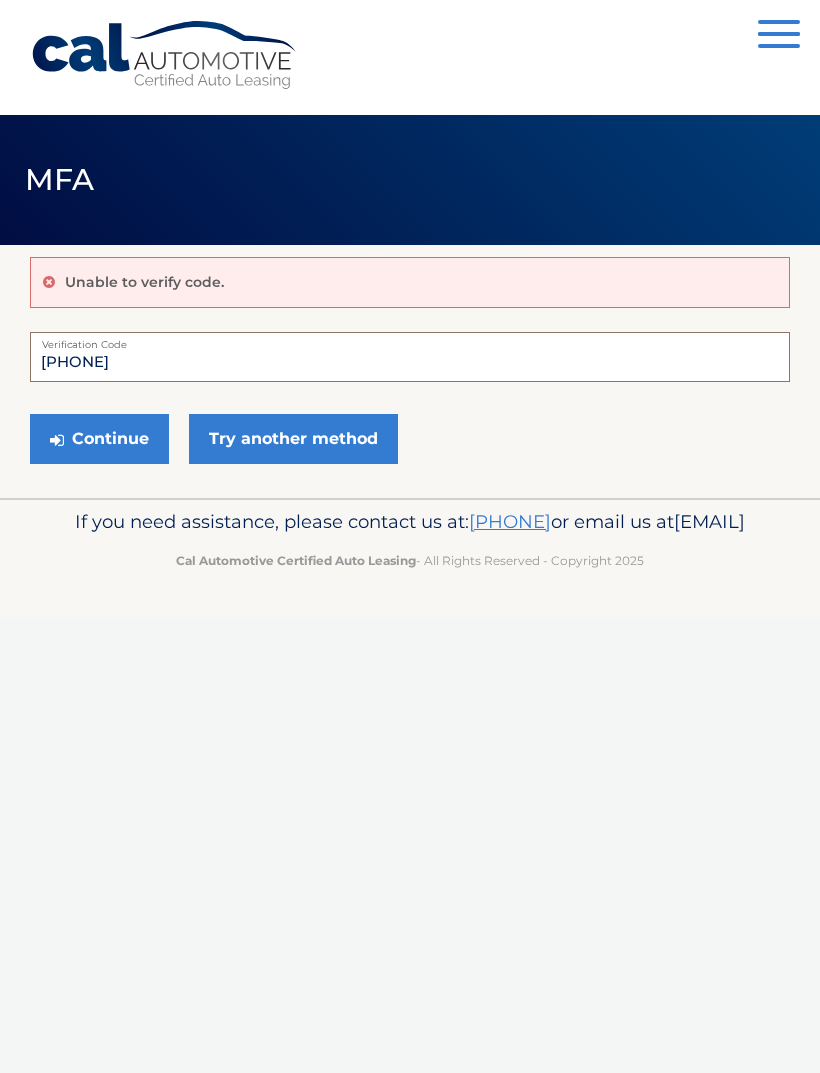 type on "349640" 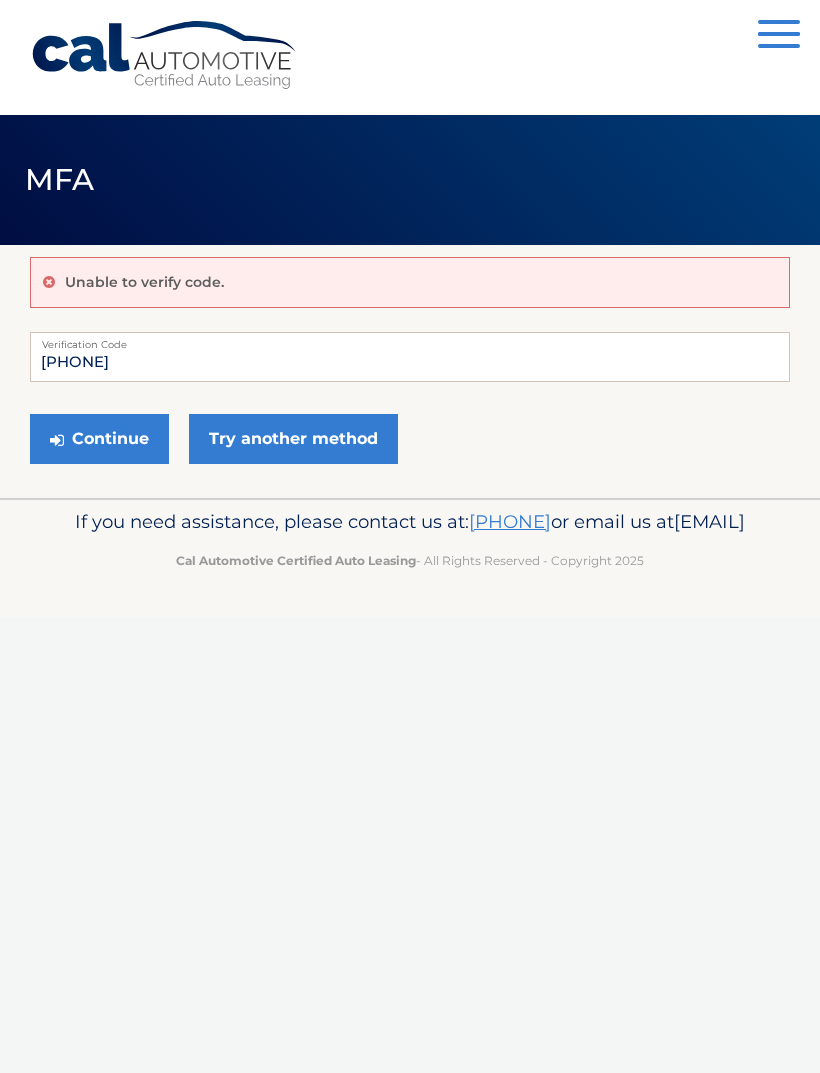 click on "Continue" at bounding box center (99, 439) 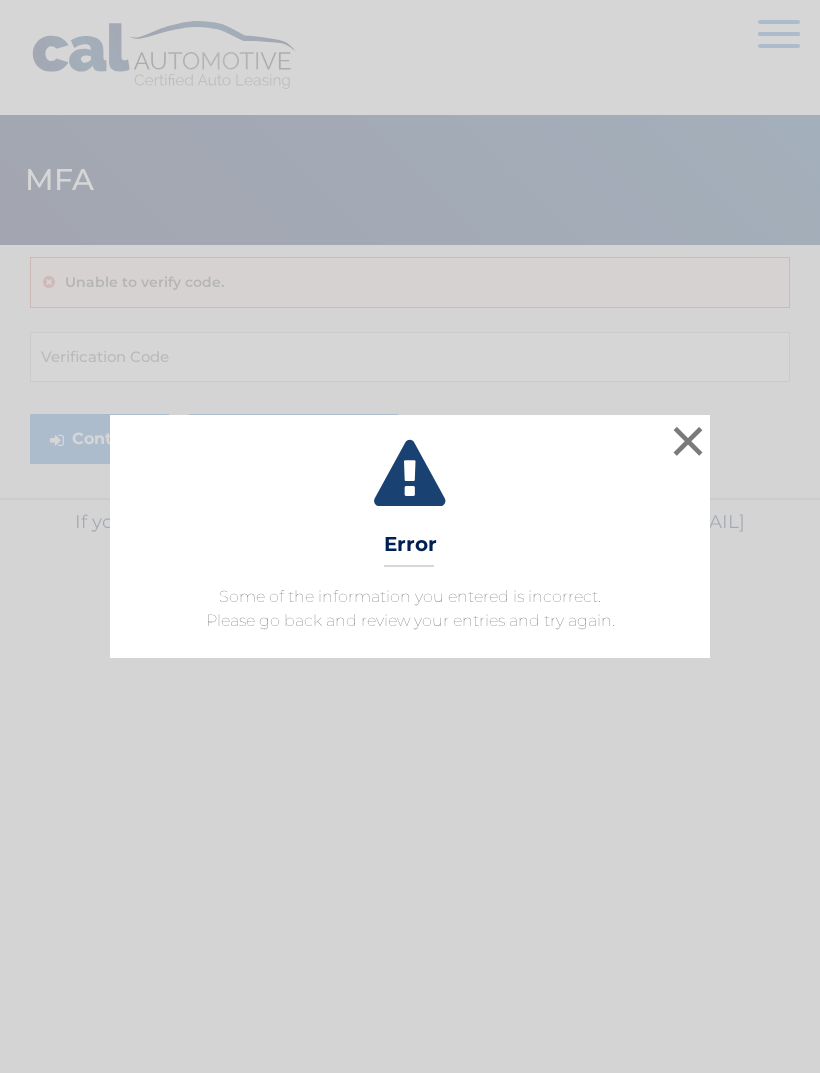 scroll, scrollTop: 0, scrollLeft: 0, axis: both 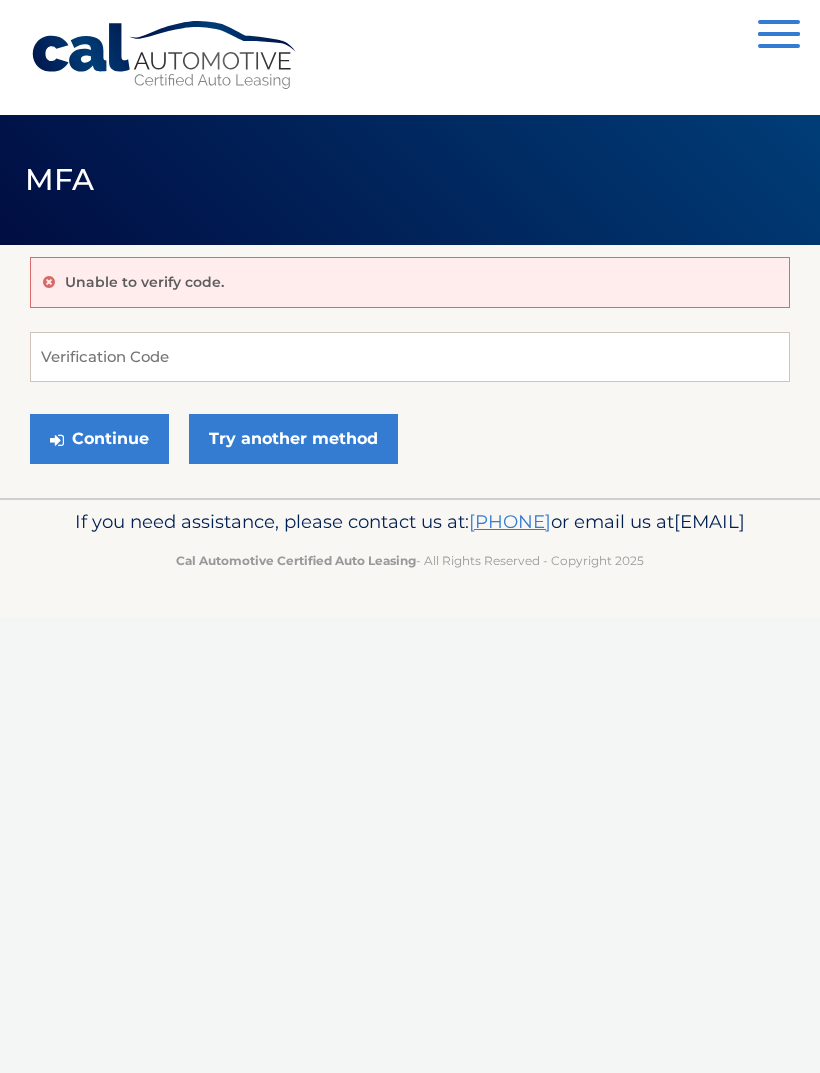 click on "Try another method" at bounding box center (293, 439) 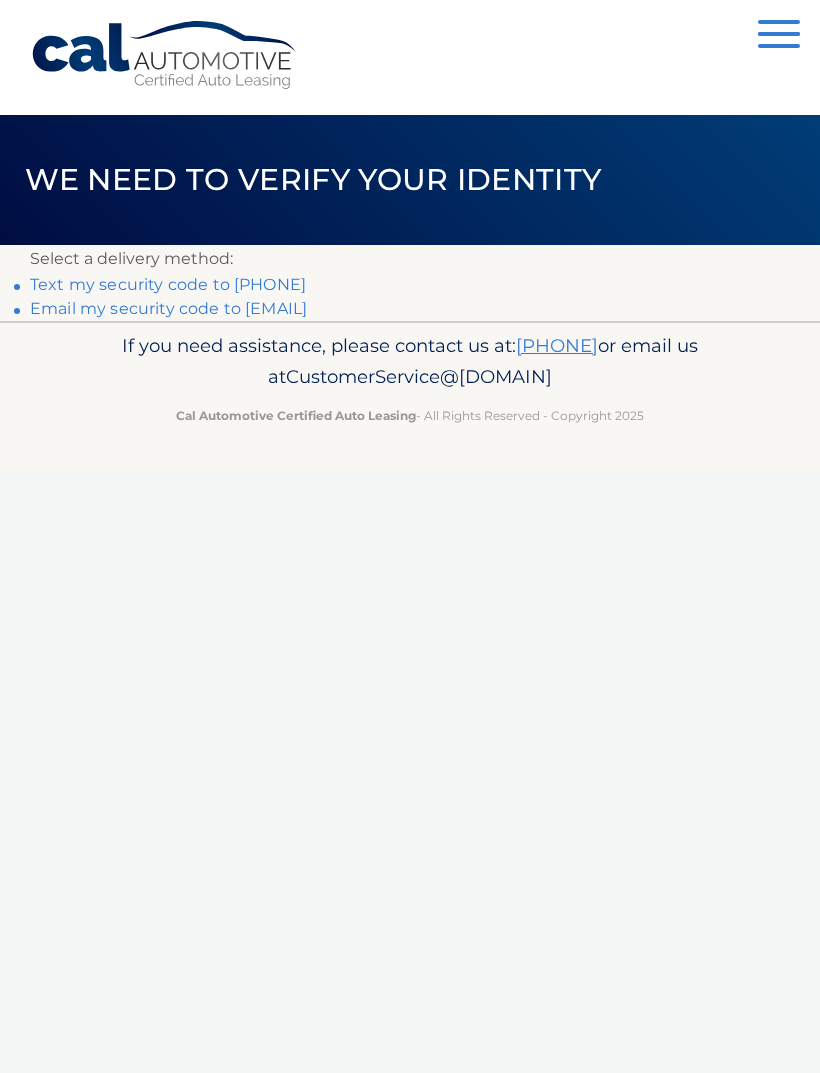 scroll, scrollTop: 0, scrollLeft: 0, axis: both 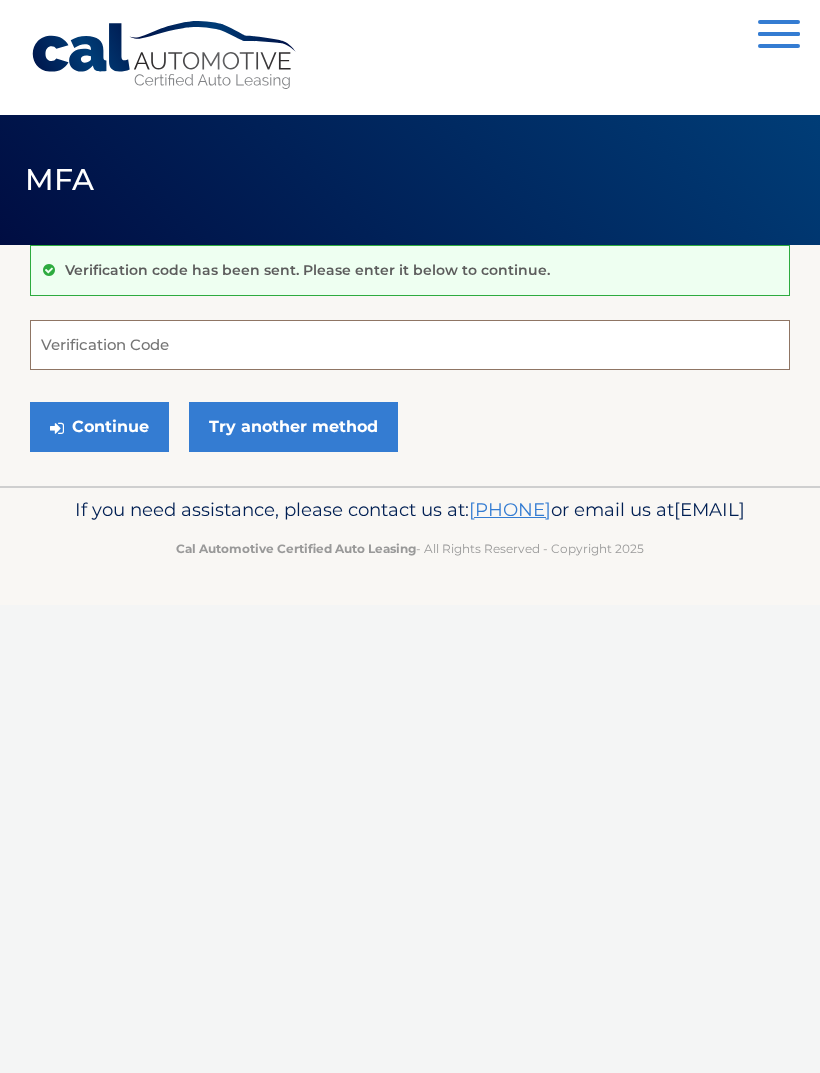click on "Verification Code" at bounding box center [410, 345] 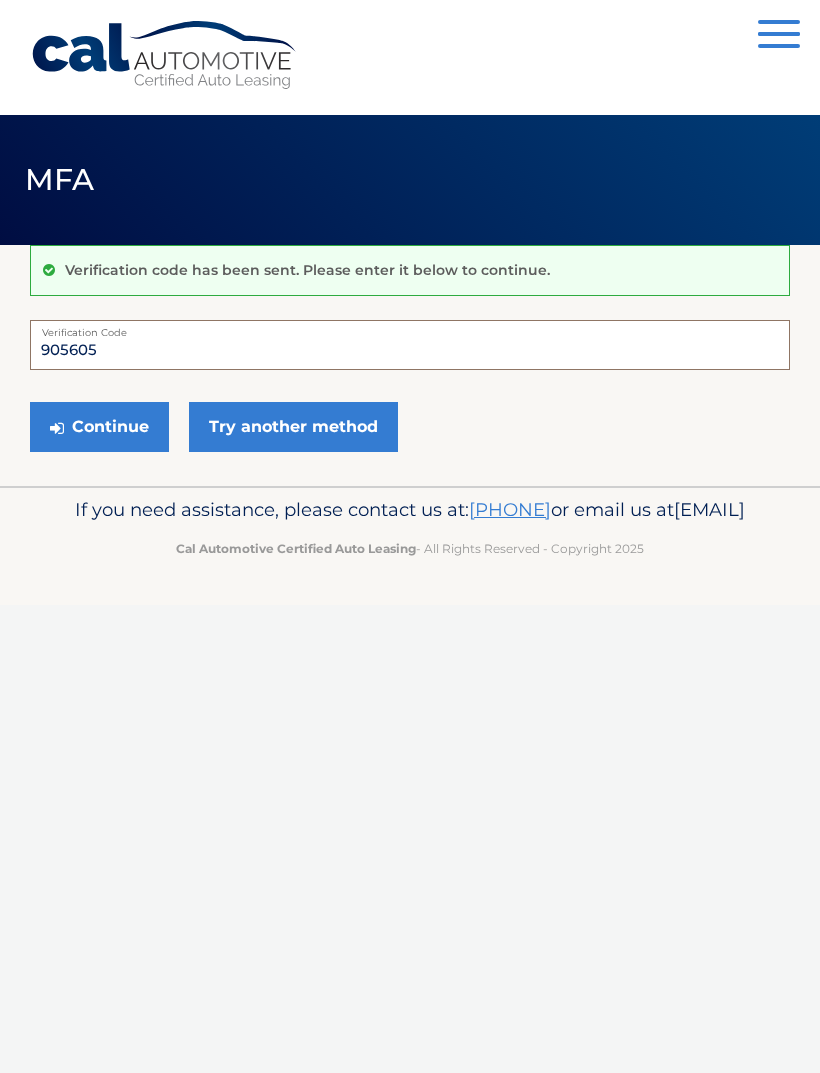 type on "905605" 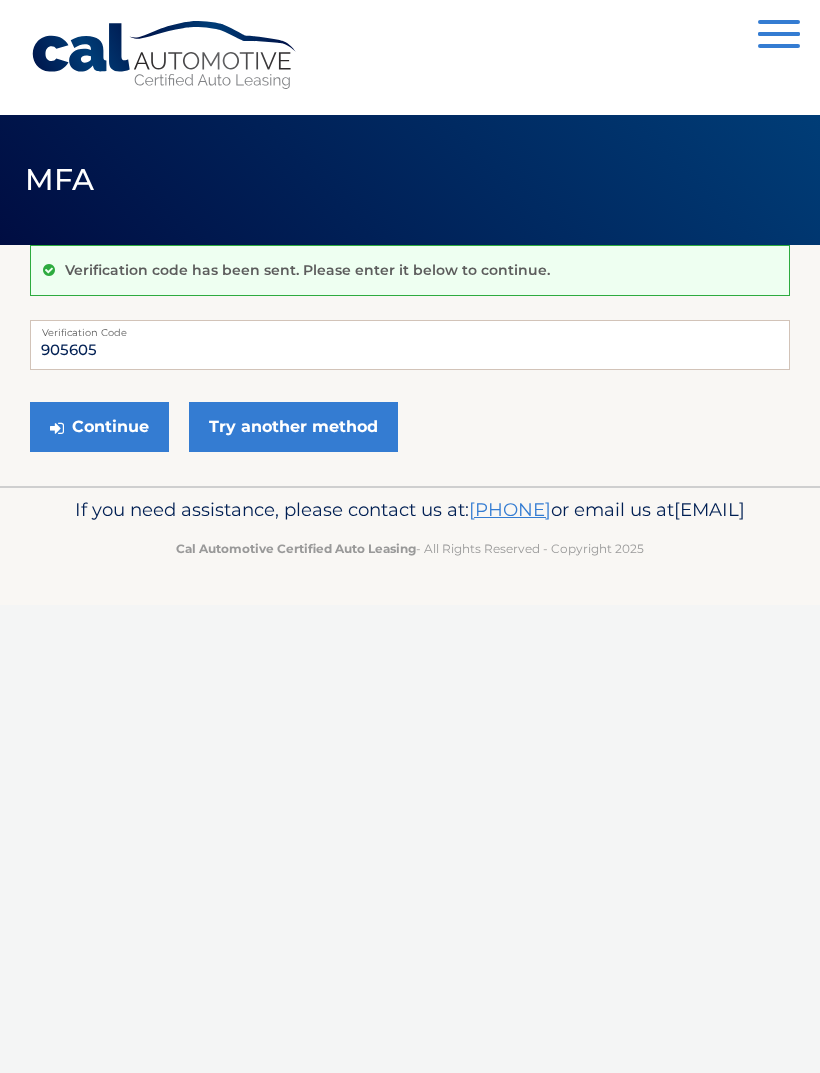 click on "Continue" at bounding box center (99, 427) 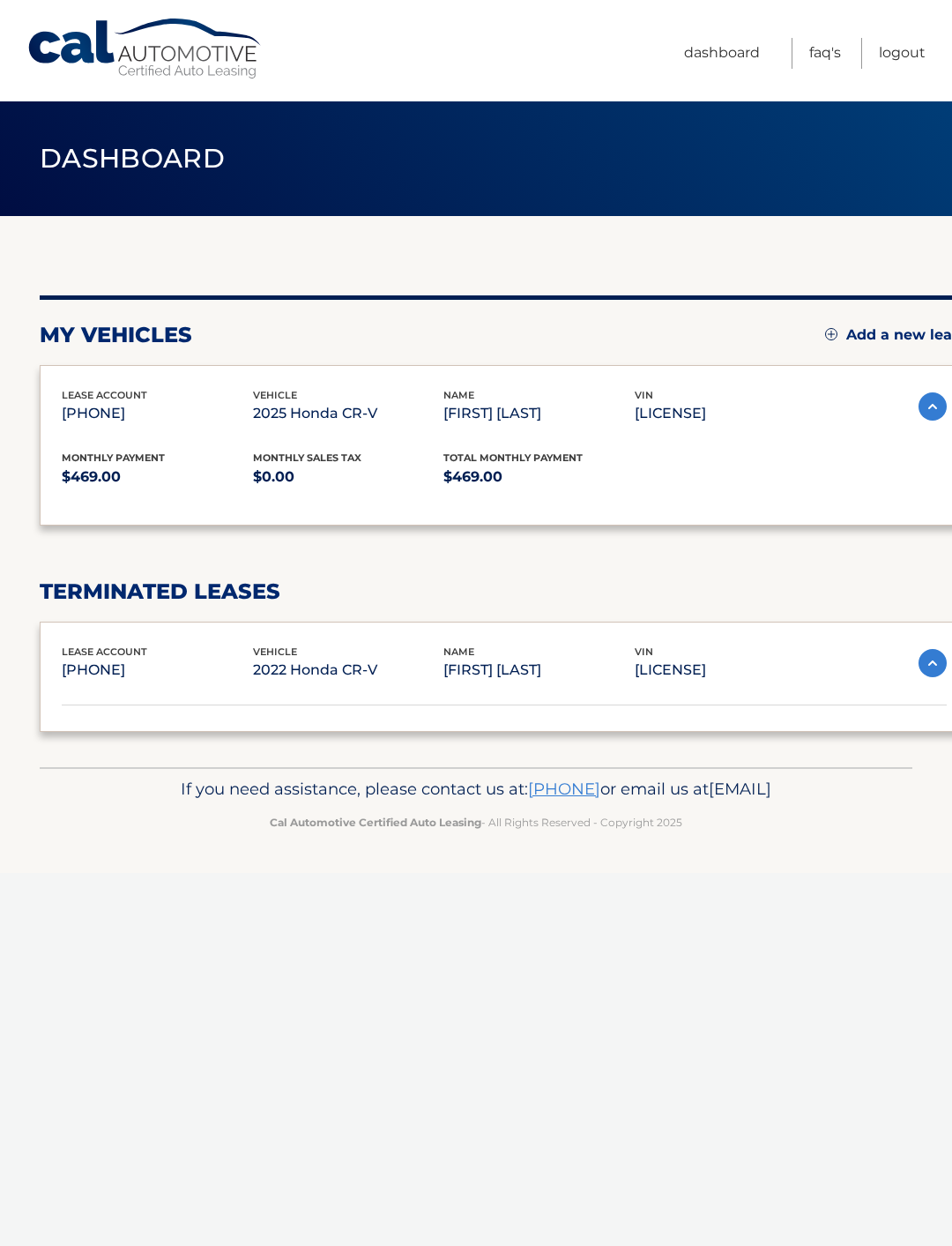 scroll, scrollTop: 0, scrollLeft: 0, axis: both 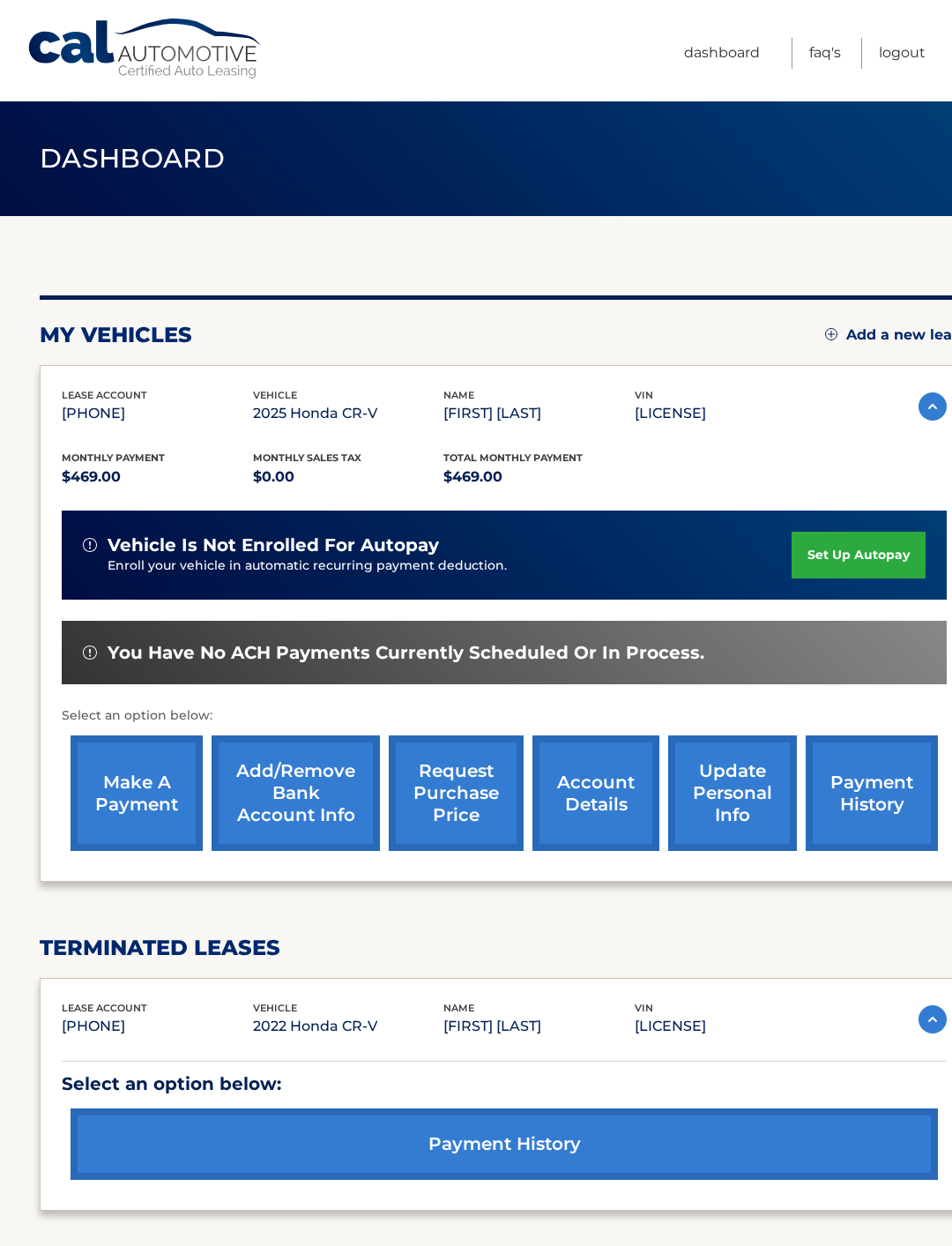 click on "make a payment" at bounding box center [137, 793] 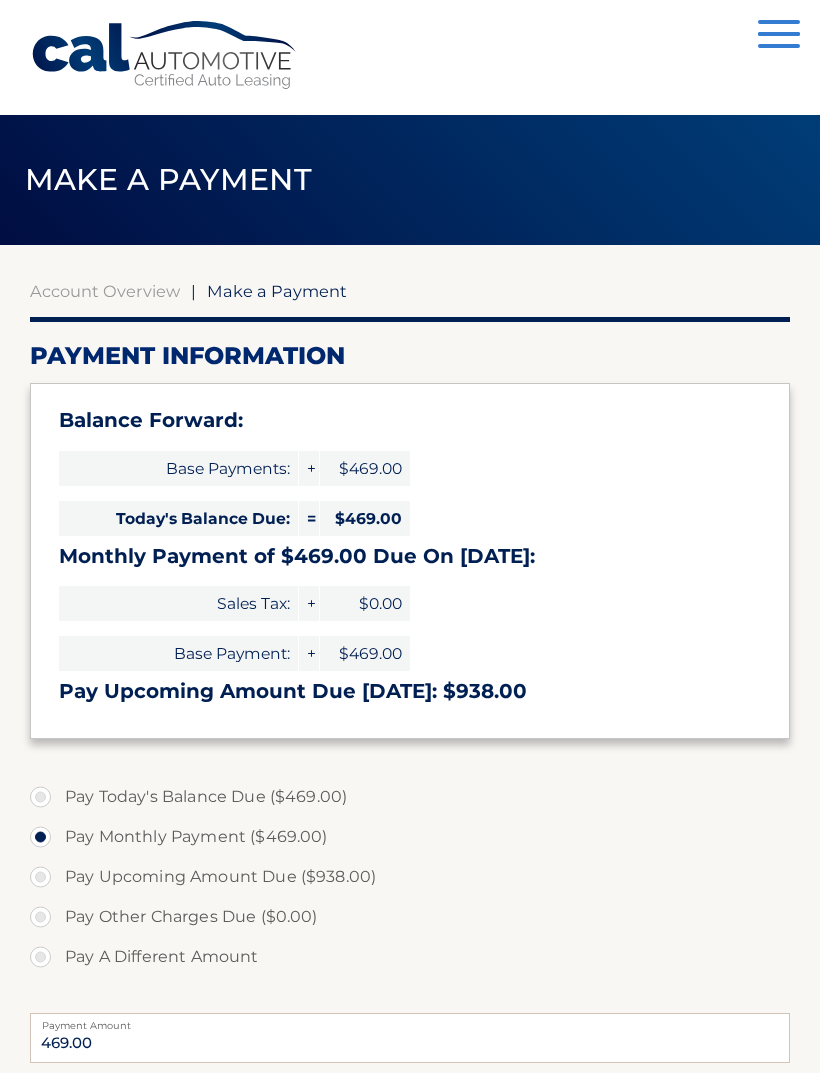 select on "Zjk0YTQ5ZDAtMDQ2NC00YjNkLWE0ODEtYjk1NmFkOTk5MzBi" 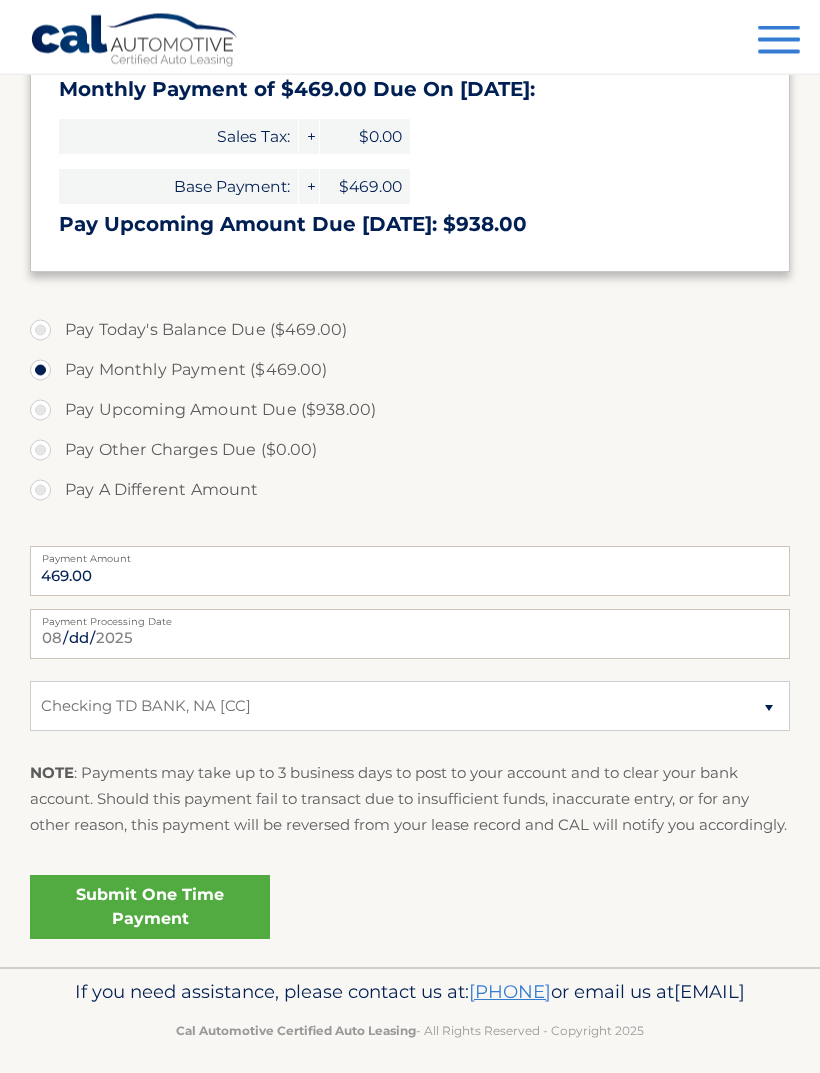 scroll, scrollTop: 469, scrollLeft: 0, axis: vertical 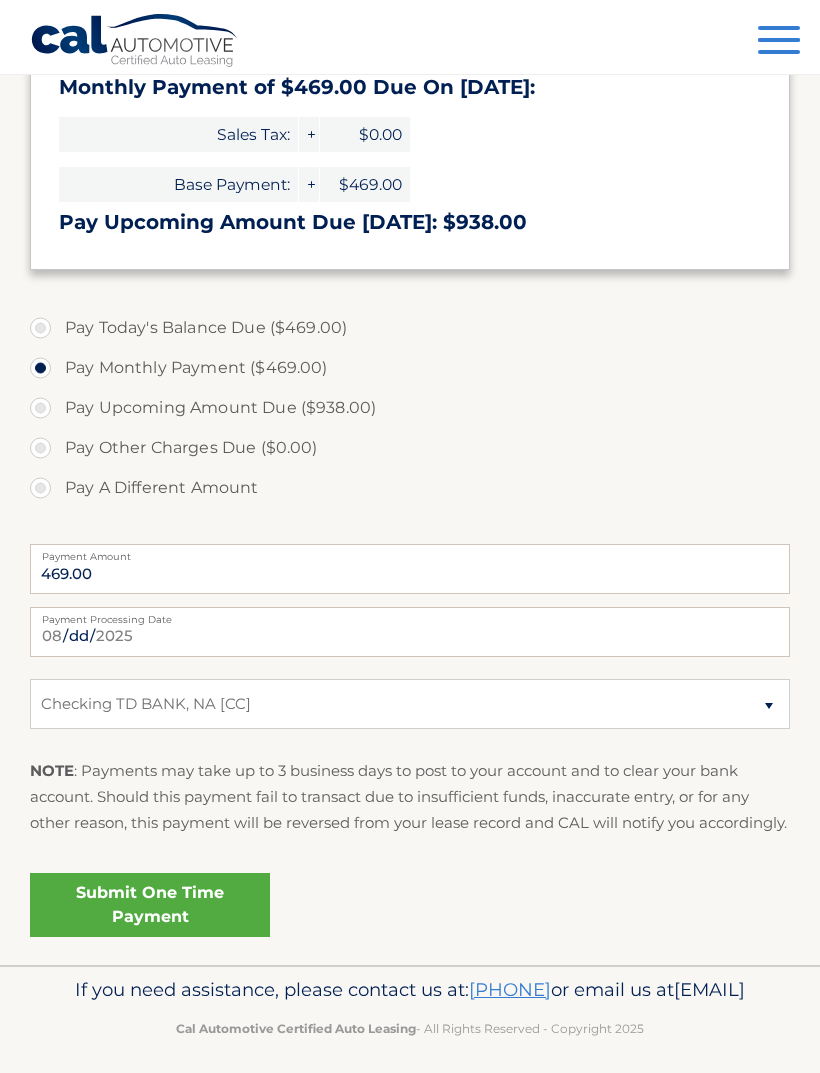 click on "Submit One Time Payment" at bounding box center (150, 905) 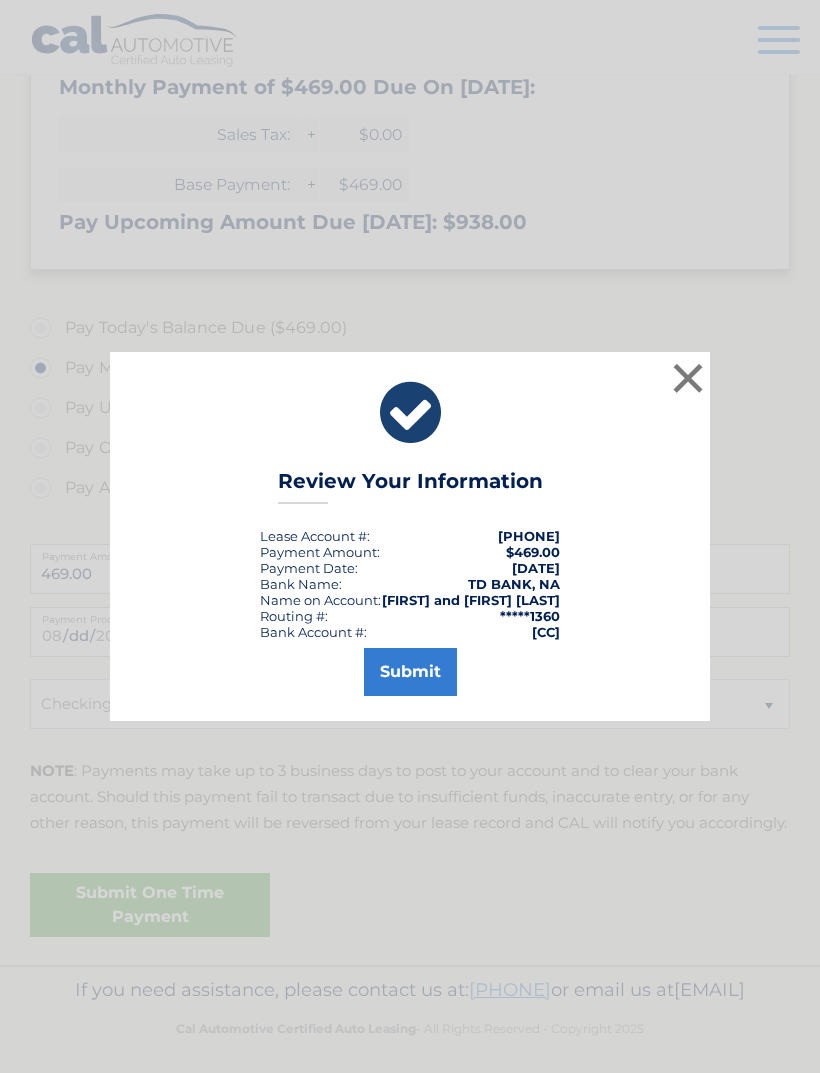 click on "Submit" at bounding box center (410, 672) 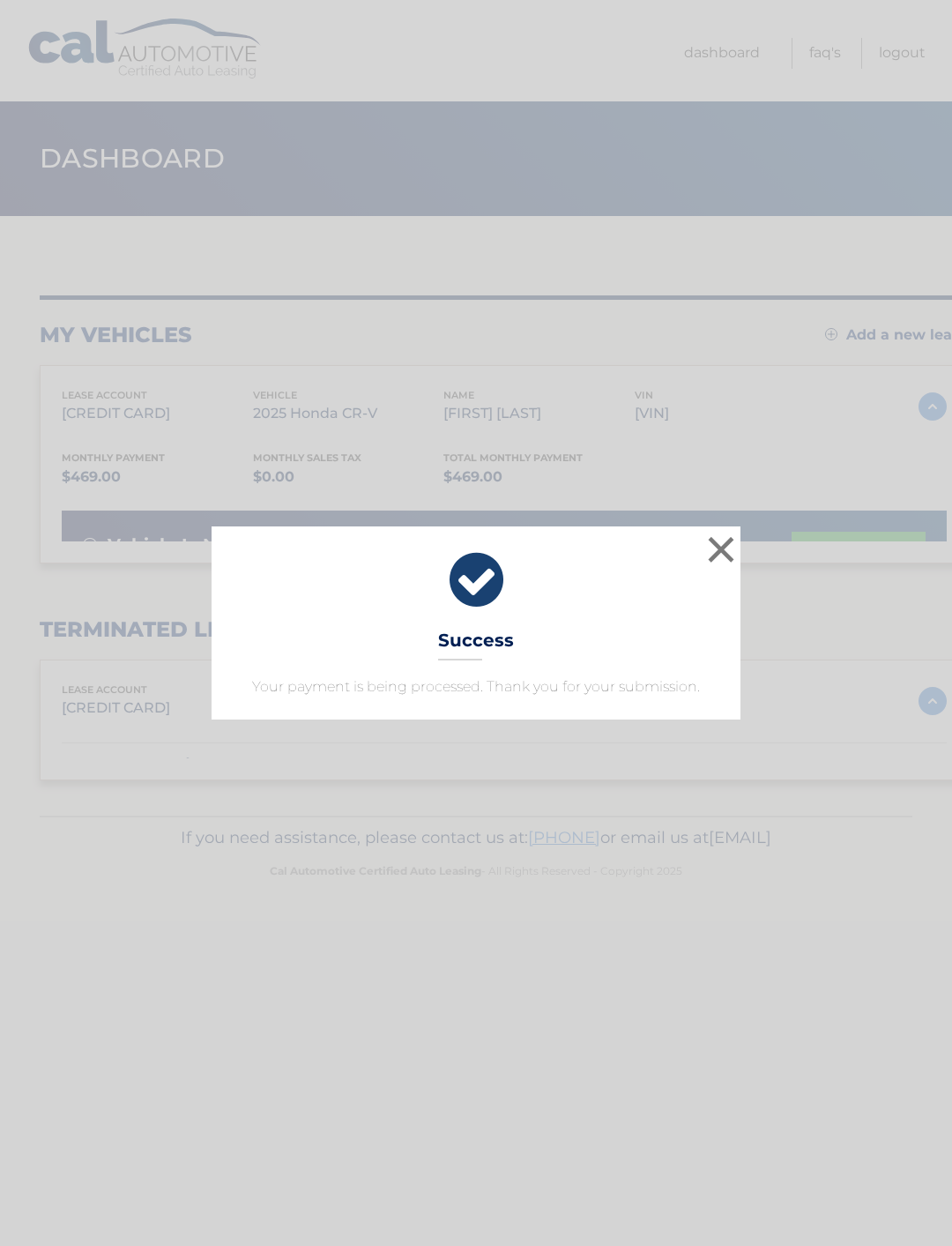 scroll, scrollTop: 0, scrollLeft: 0, axis: both 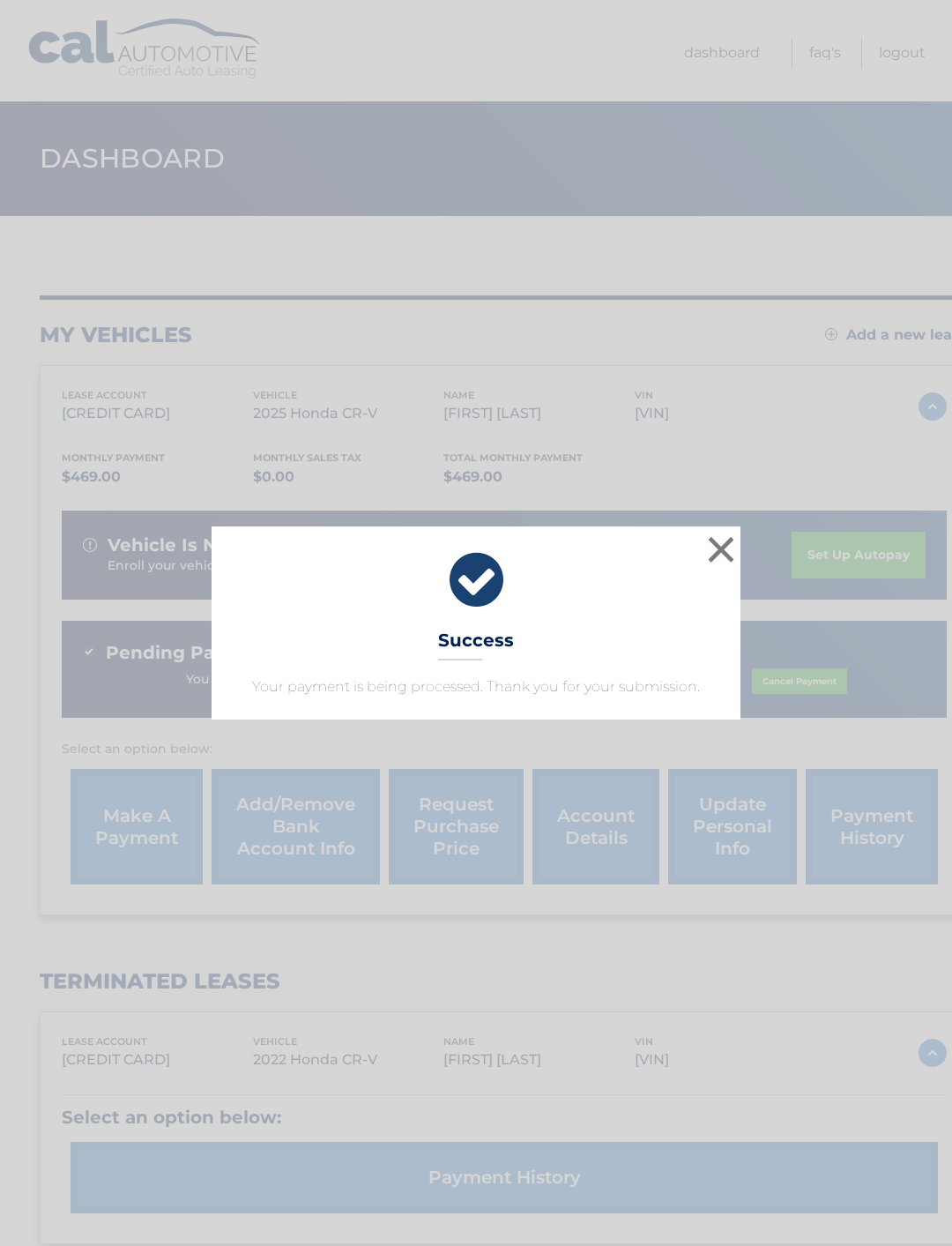click on "×
Success
Your payment is being processed. Thank you for your submission.
Loading..." at bounding box center (476, 623) 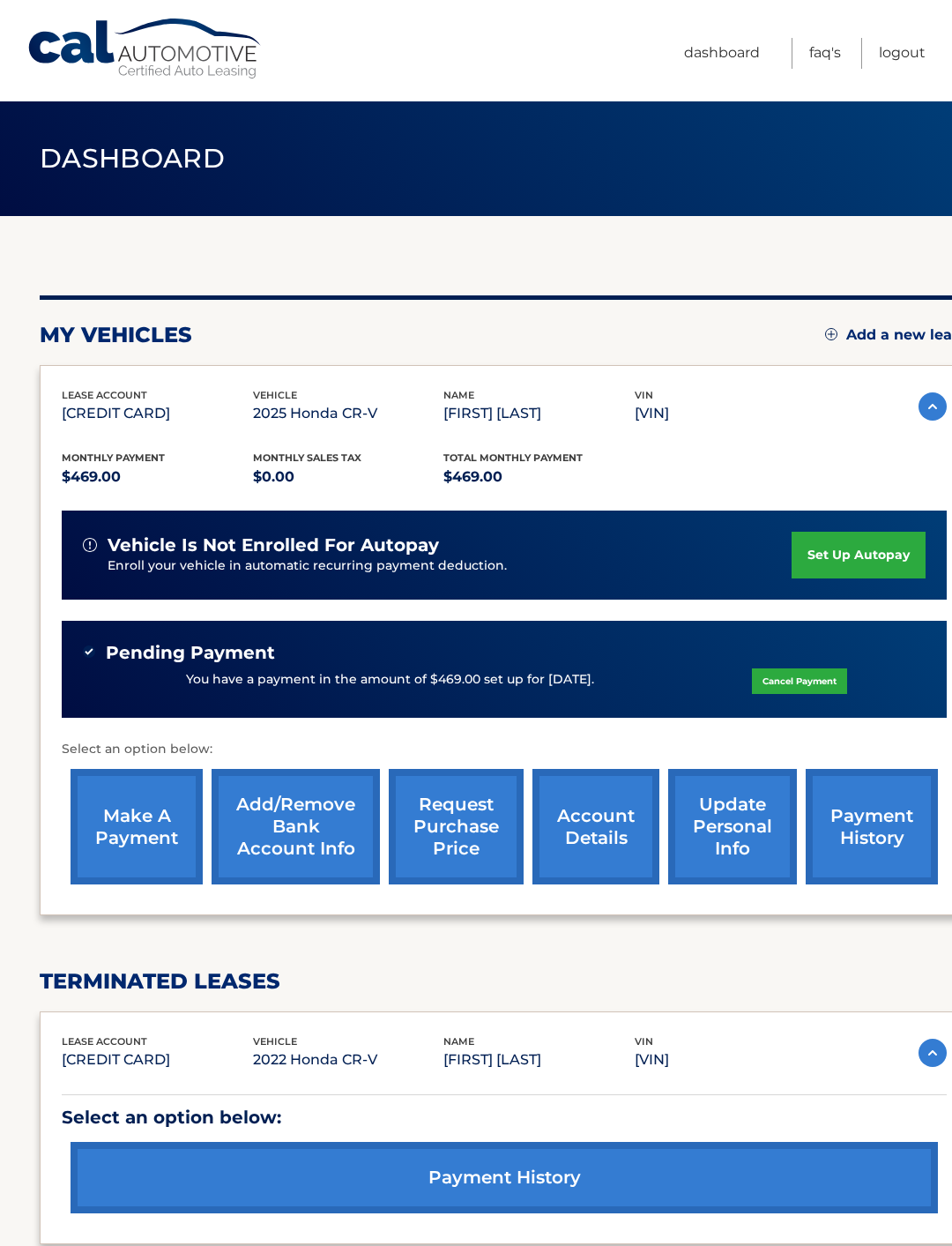 click on "Logout" at bounding box center [902, 53] 